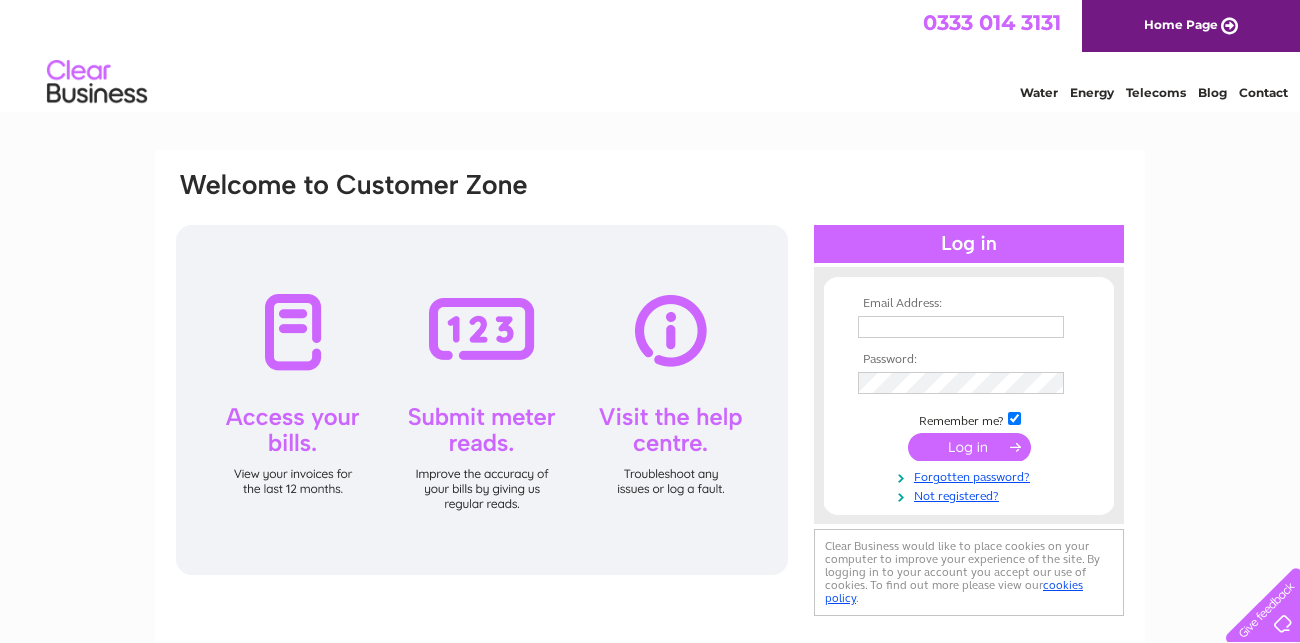 scroll, scrollTop: 0, scrollLeft: 0, axis: both 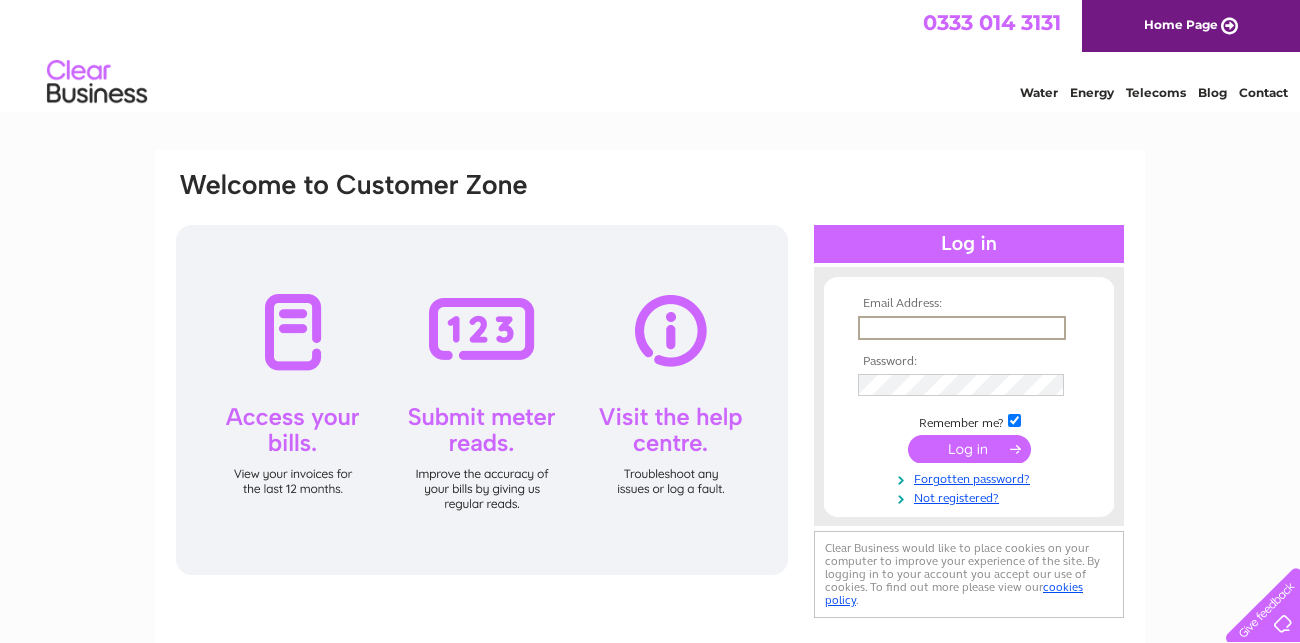 type on "olliemoat@rocketmail.com" 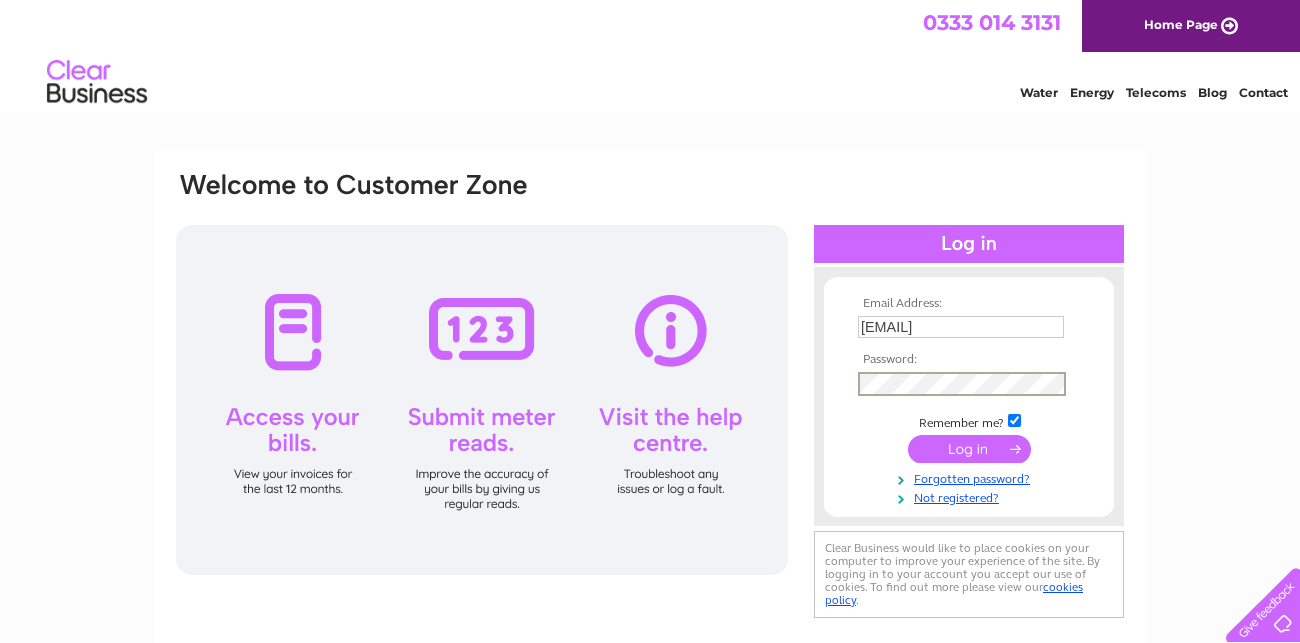 click at bounding box center [969, 449] 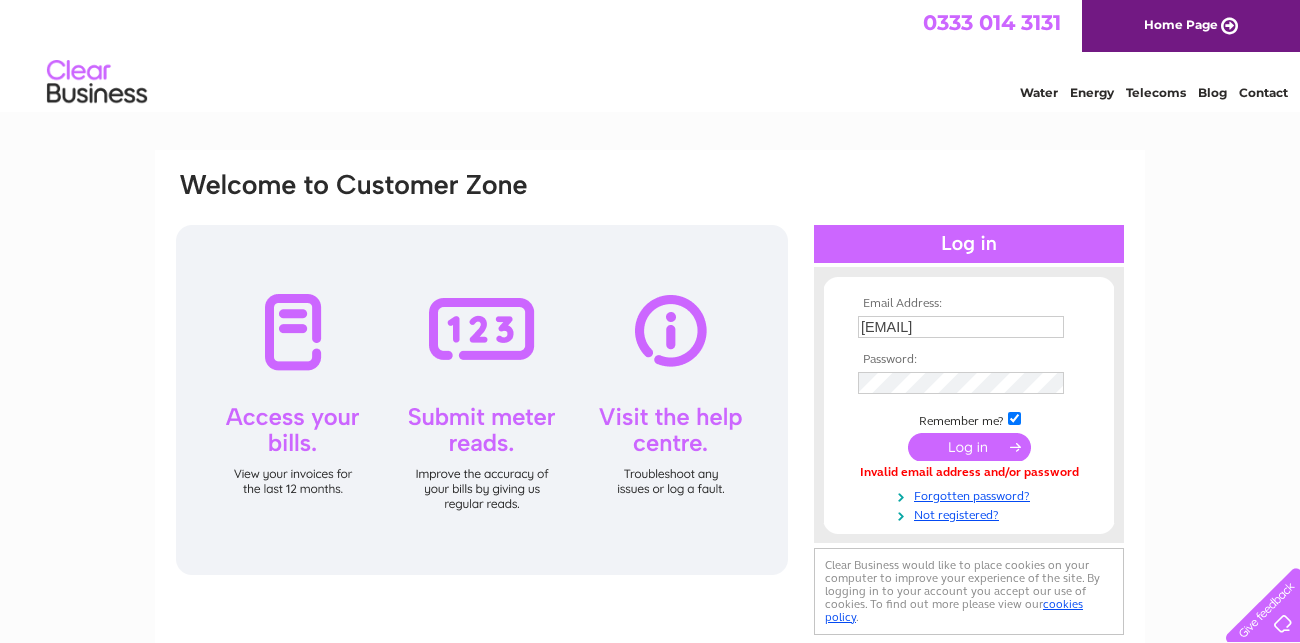 scroll, scrollTop: 0, scrollLeft: 0, axis: both 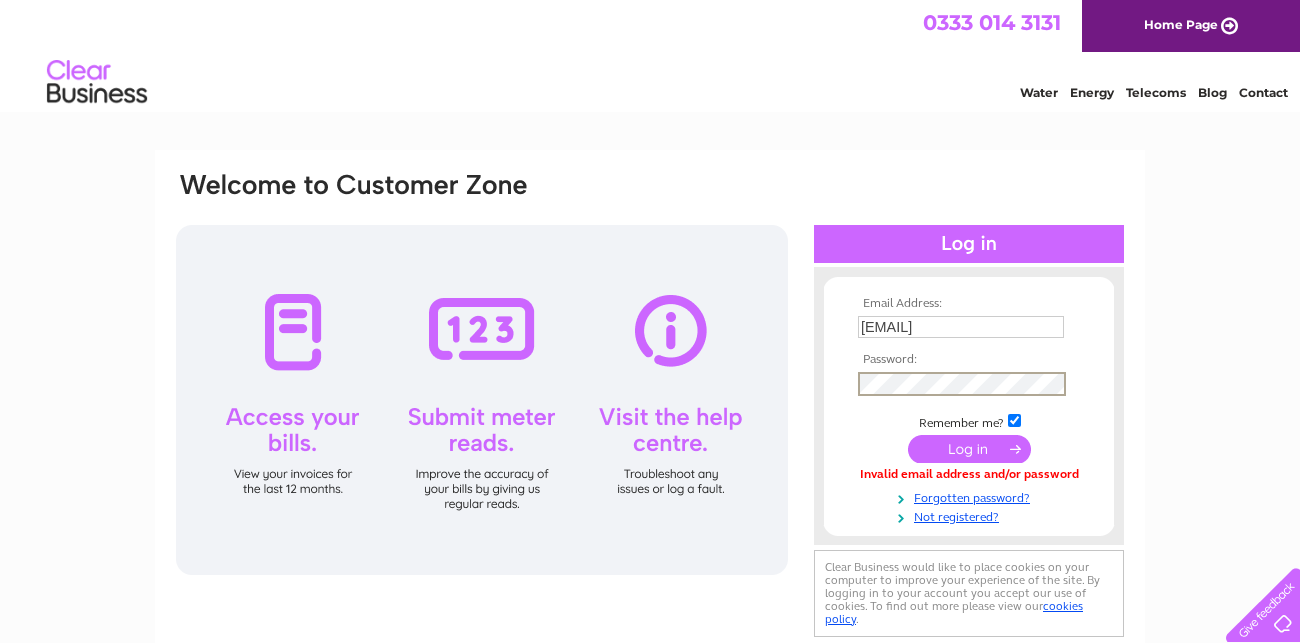 click at bounding box center (969, 449) 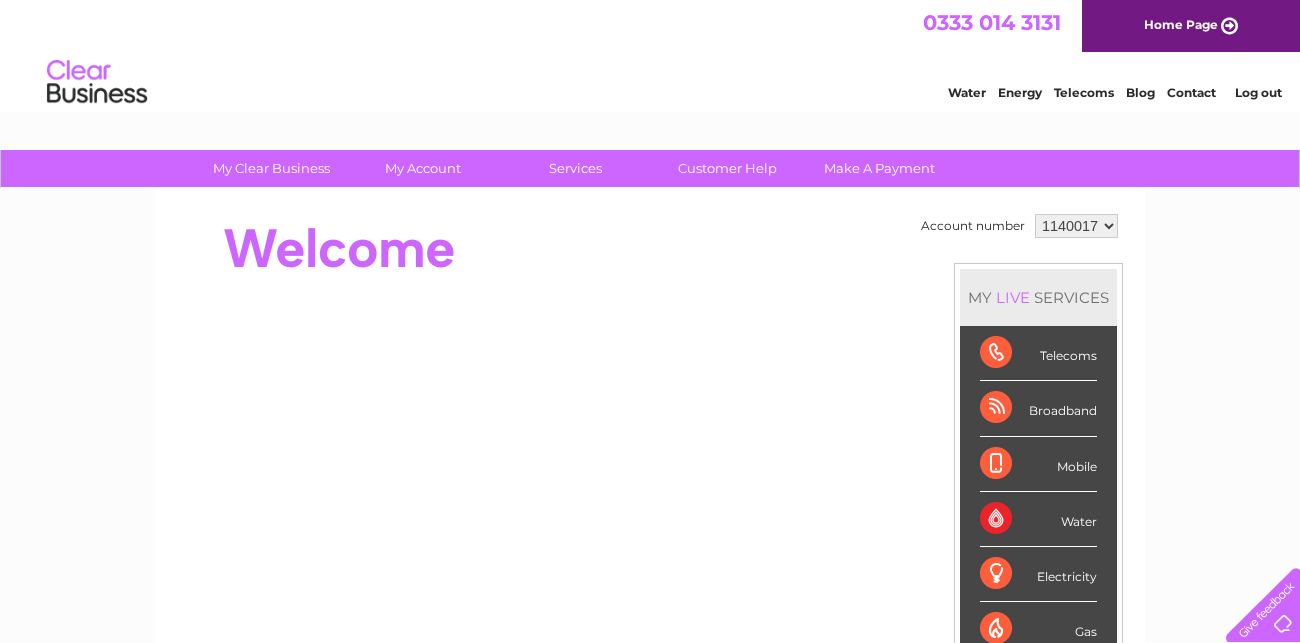 scroll, scrollTop: 0, scrollLeft: 0, axis: both 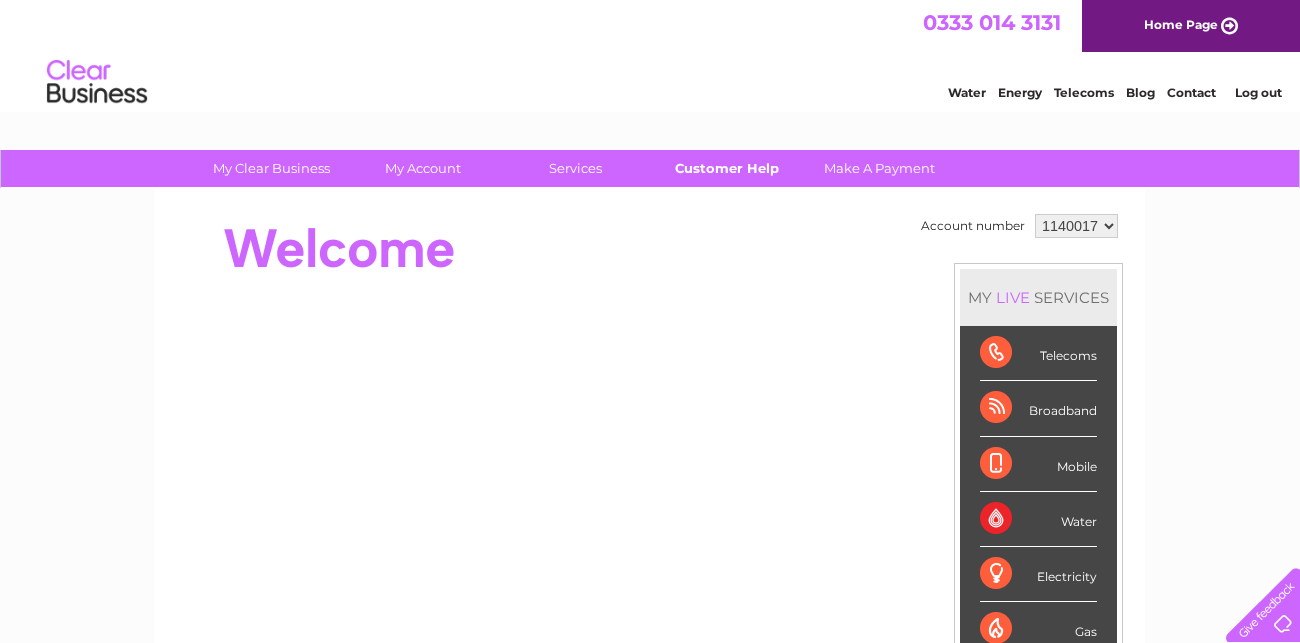 click on "Customer Help" at bounding box center [727, 168] 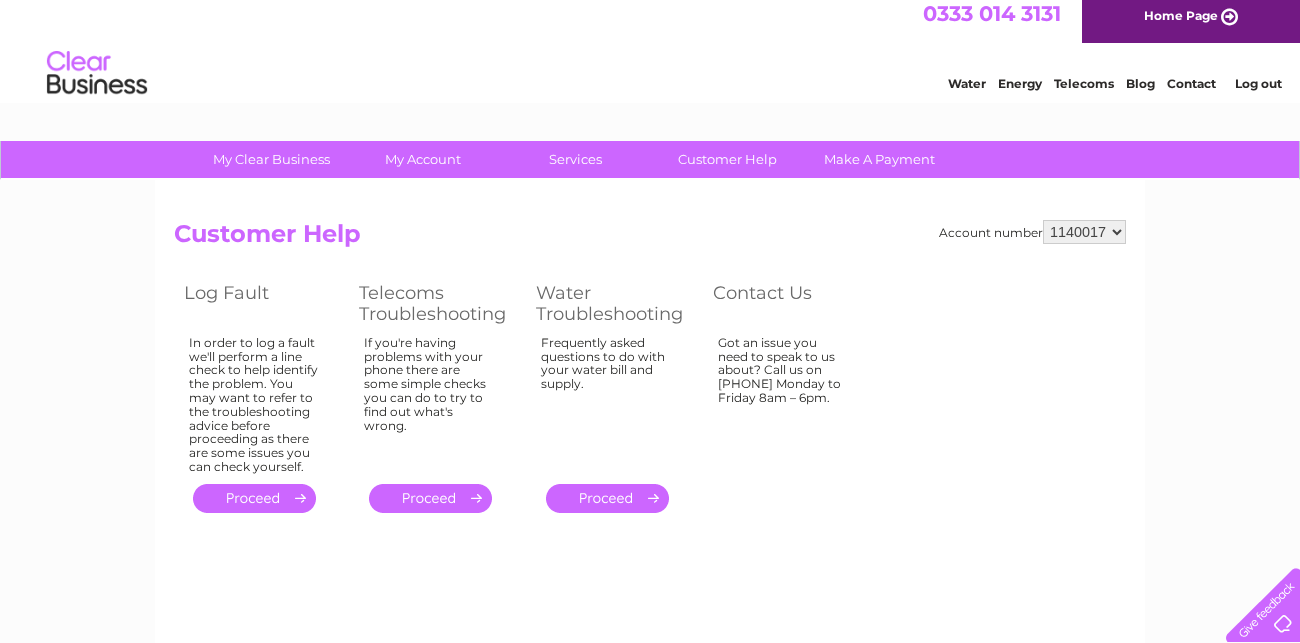 scroll, scrollTop: 0, scrollLeft: 0, axis: both 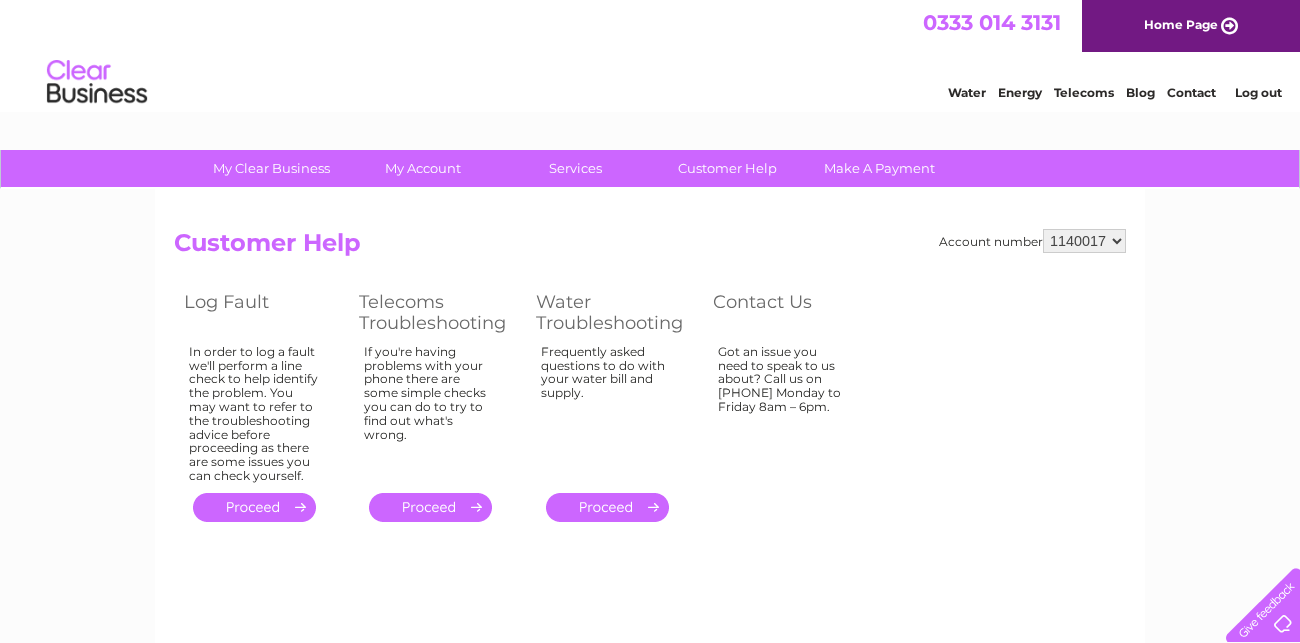 click on "Home Page" at bounding box center [1191, 26] 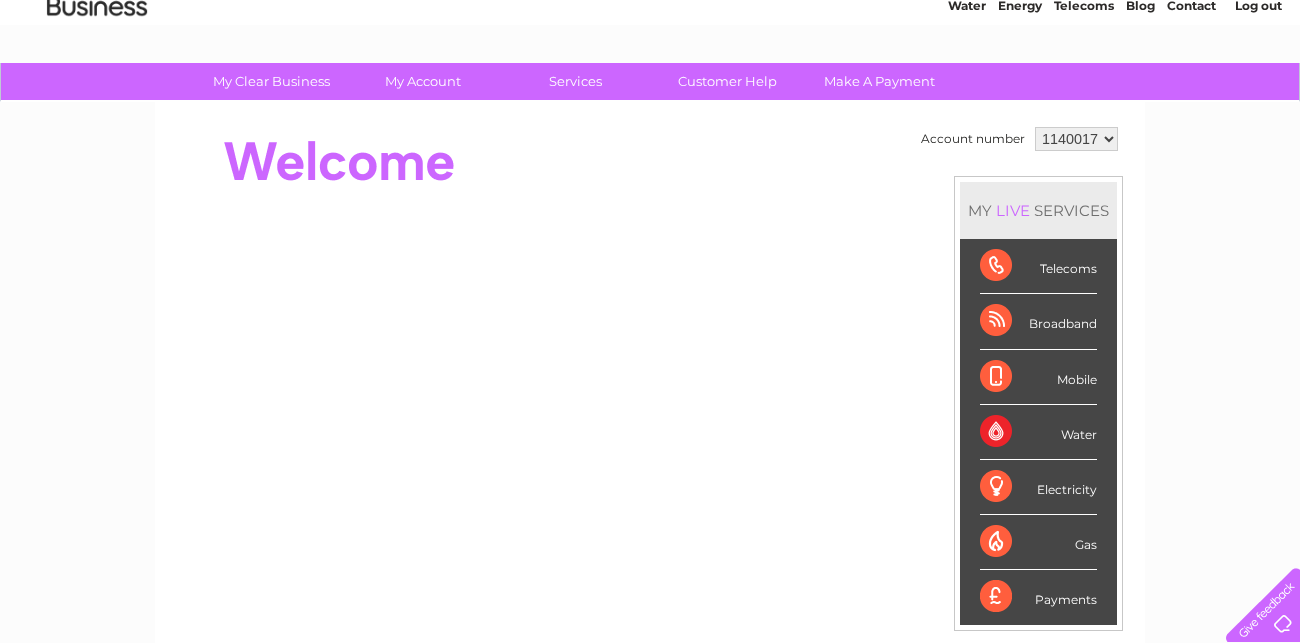 scroll, scrollTop: 84, scrollLeft: 0, axis: vertical 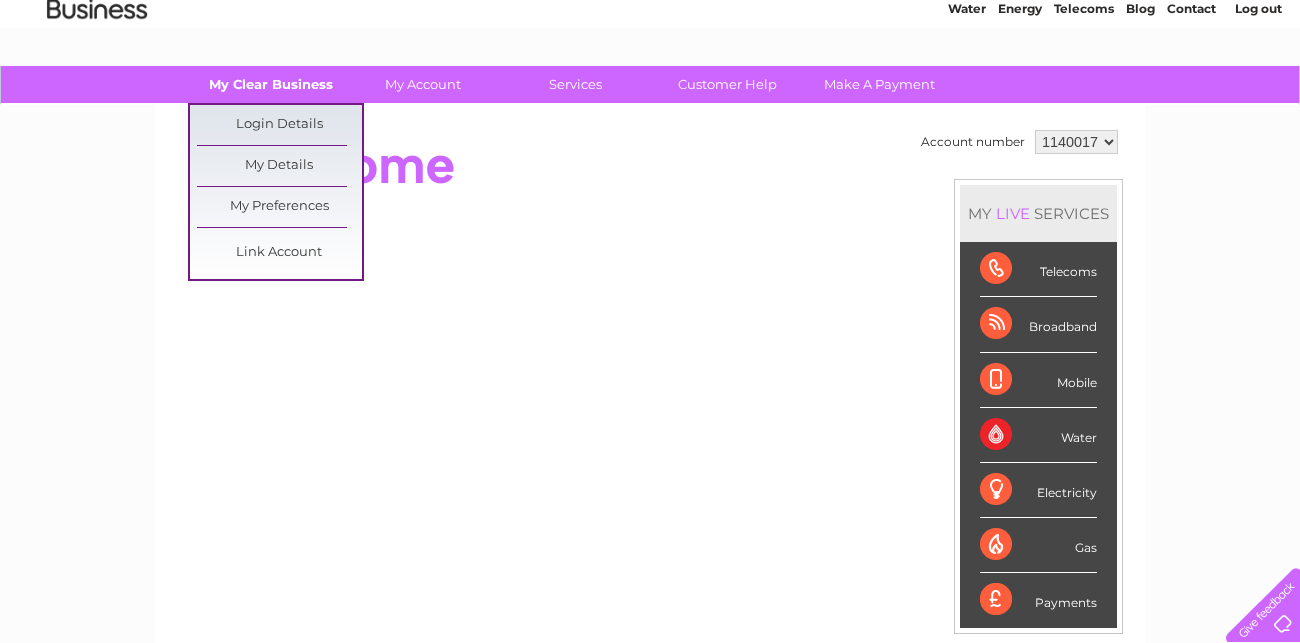 click on "My Clear Business" at bounding box center [271, 84] 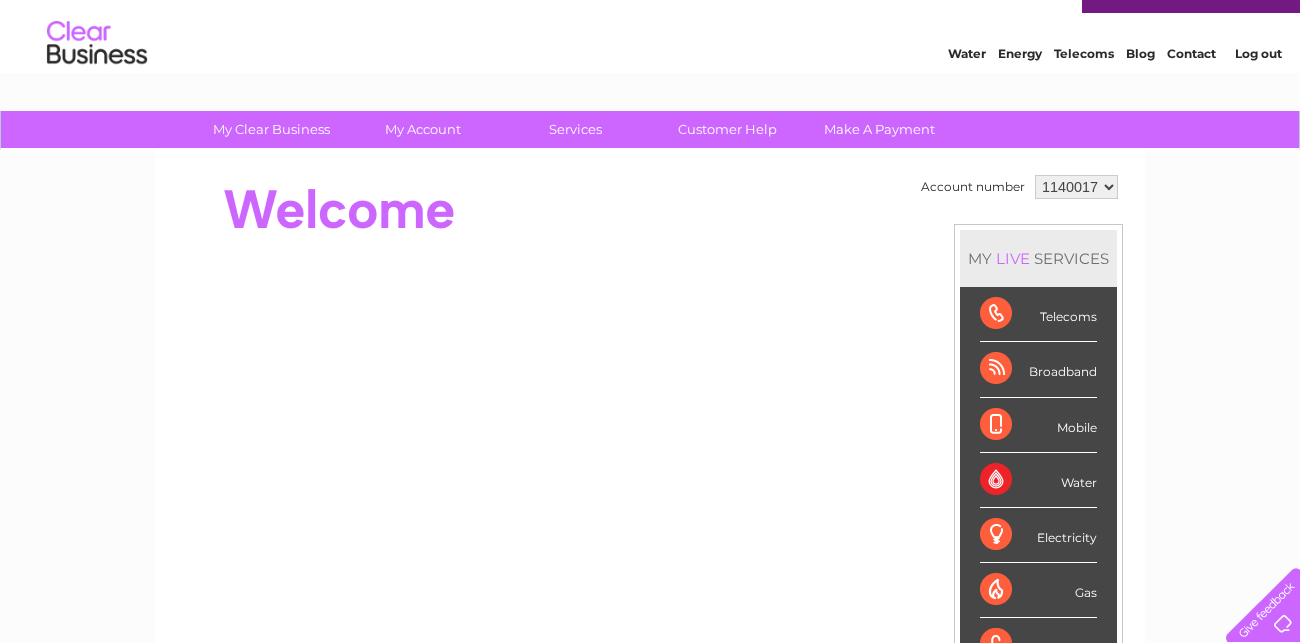 scroll, scrollTop: 119, scrollLeft: 0, axis: vertical 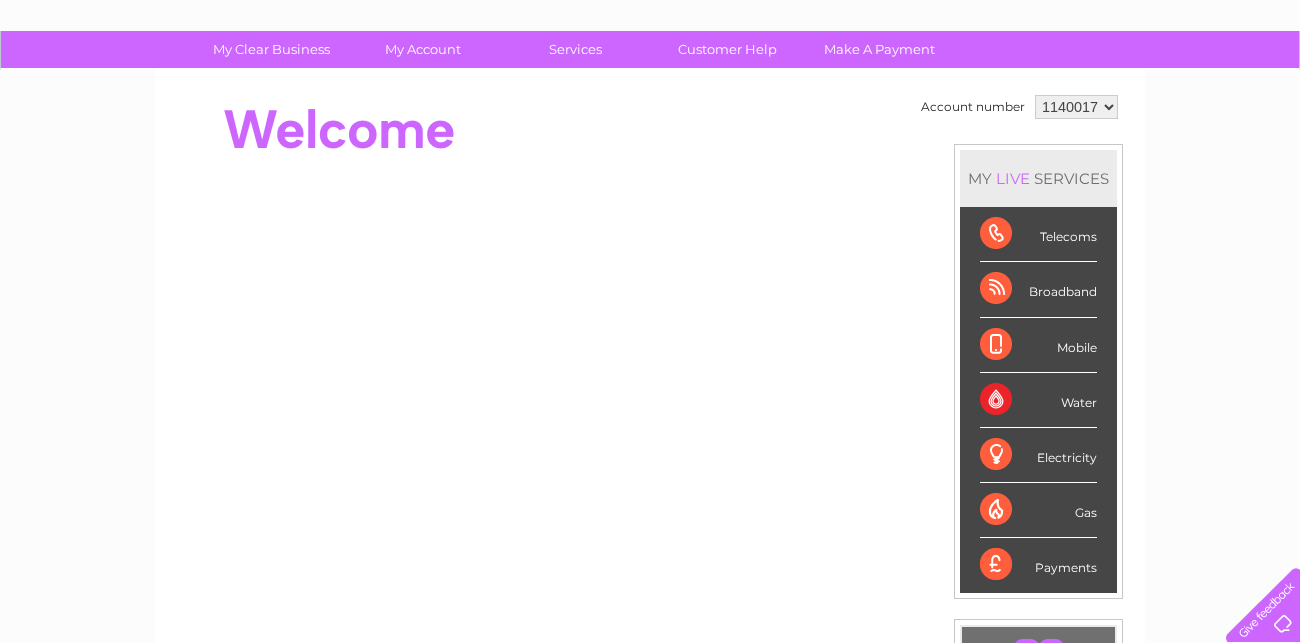 click on "[PHONE]
Home Page
Water
Energy
Telecoms
Blog
Contact
Log out" at bounding box center [650, -61] 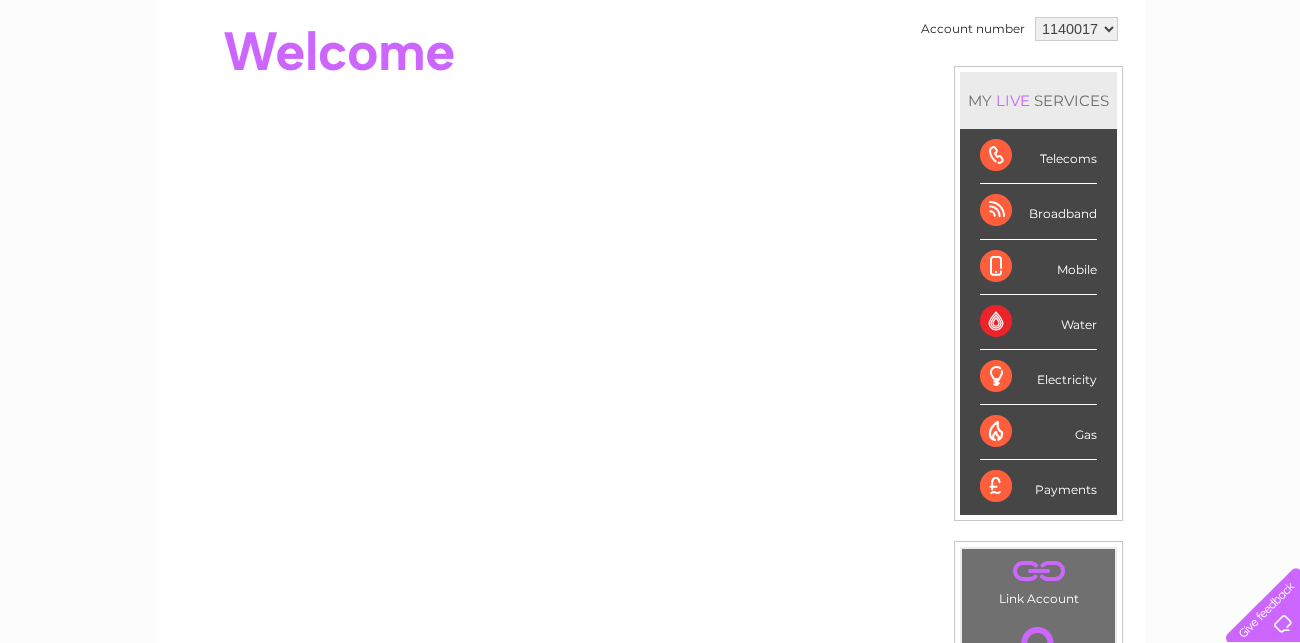 scroll, scrollTop: 199, scrollLeft: 0, axis: vertical 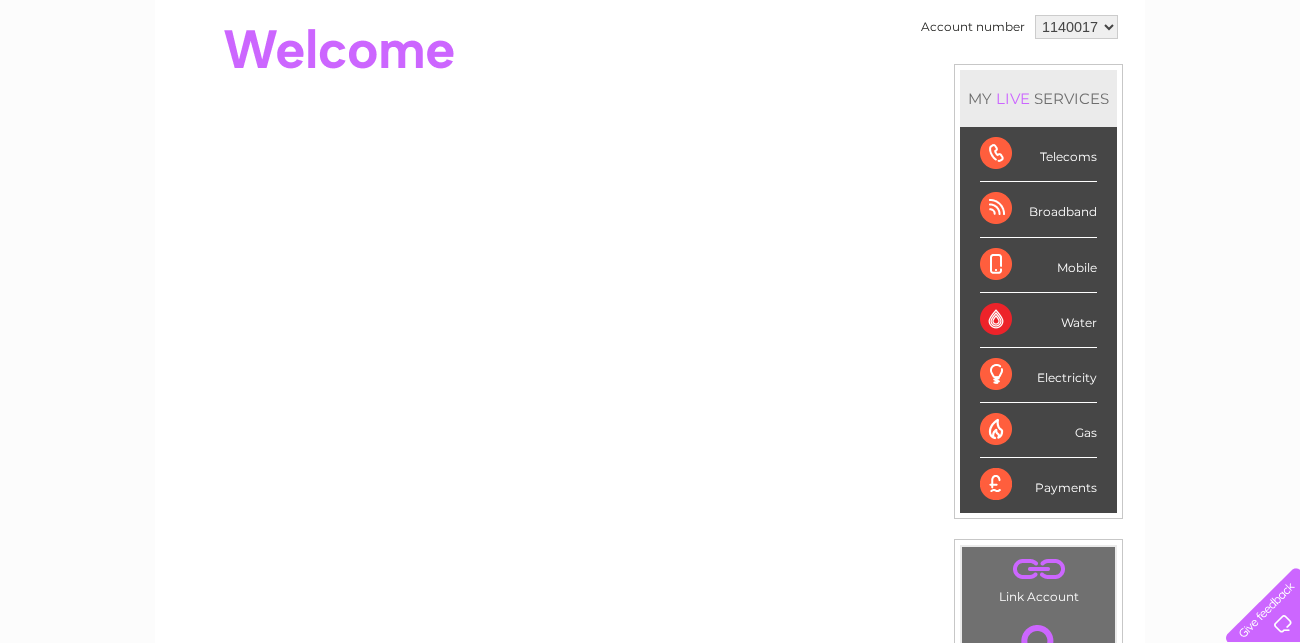 click on "Telecoms" at bounding box center [1038, 154] 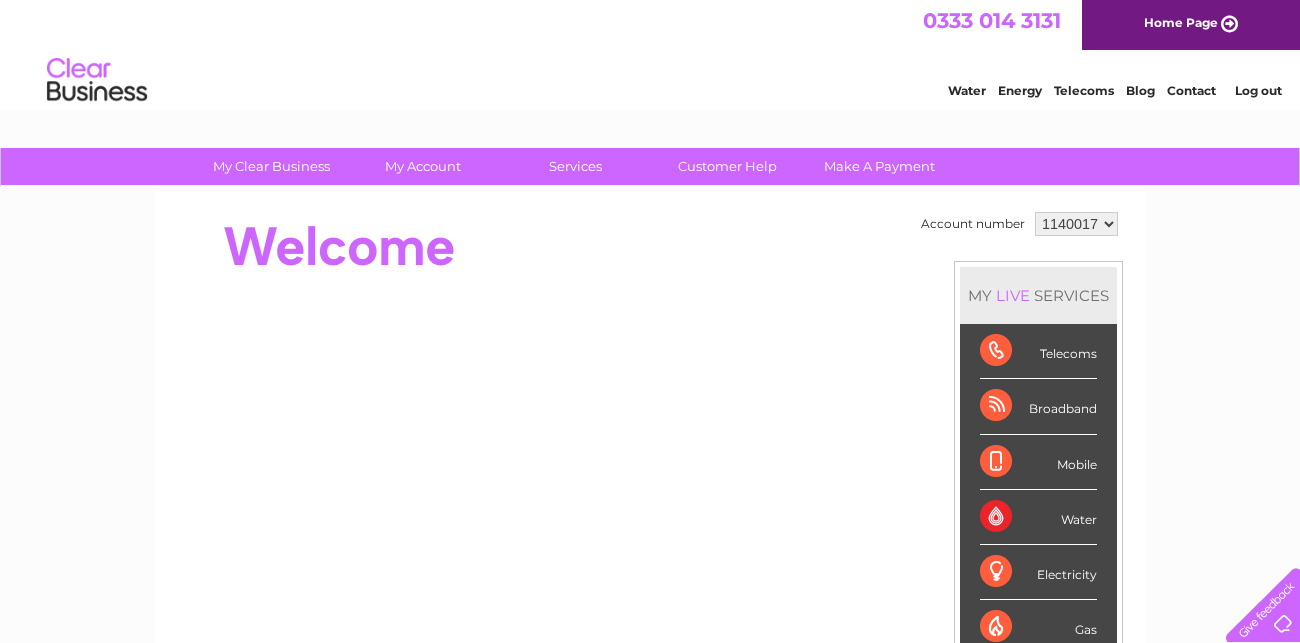 scroll, scrollTop: 0, scrollLeft: 0, axis: both 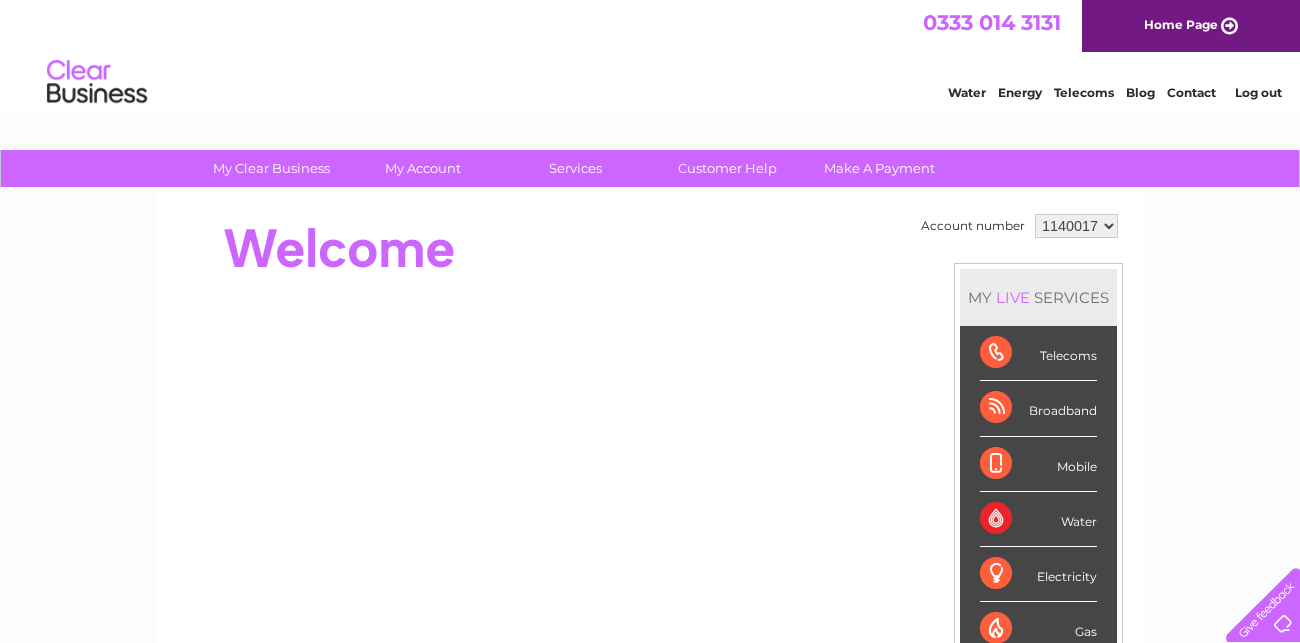 click on "1140017" at bounding box center [1076, 226] 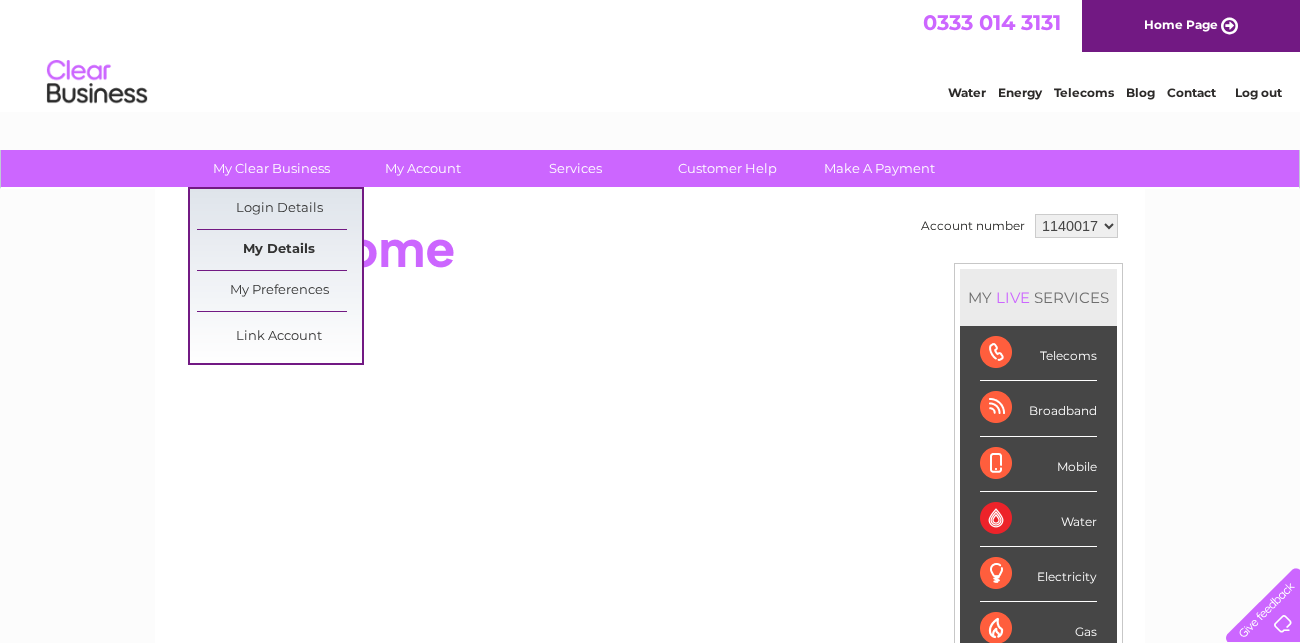click on "My Details" at bounding box center (279, 250) 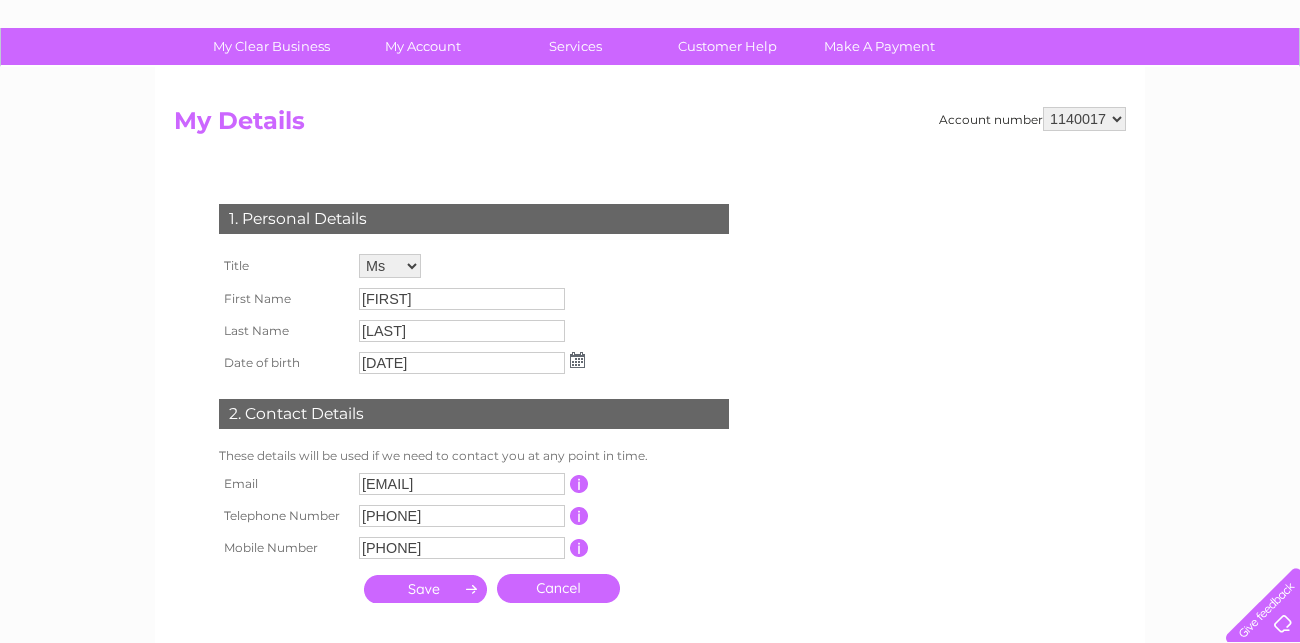 scroll, scrollTop: 119, scrollLeft: 0, axis: vertical 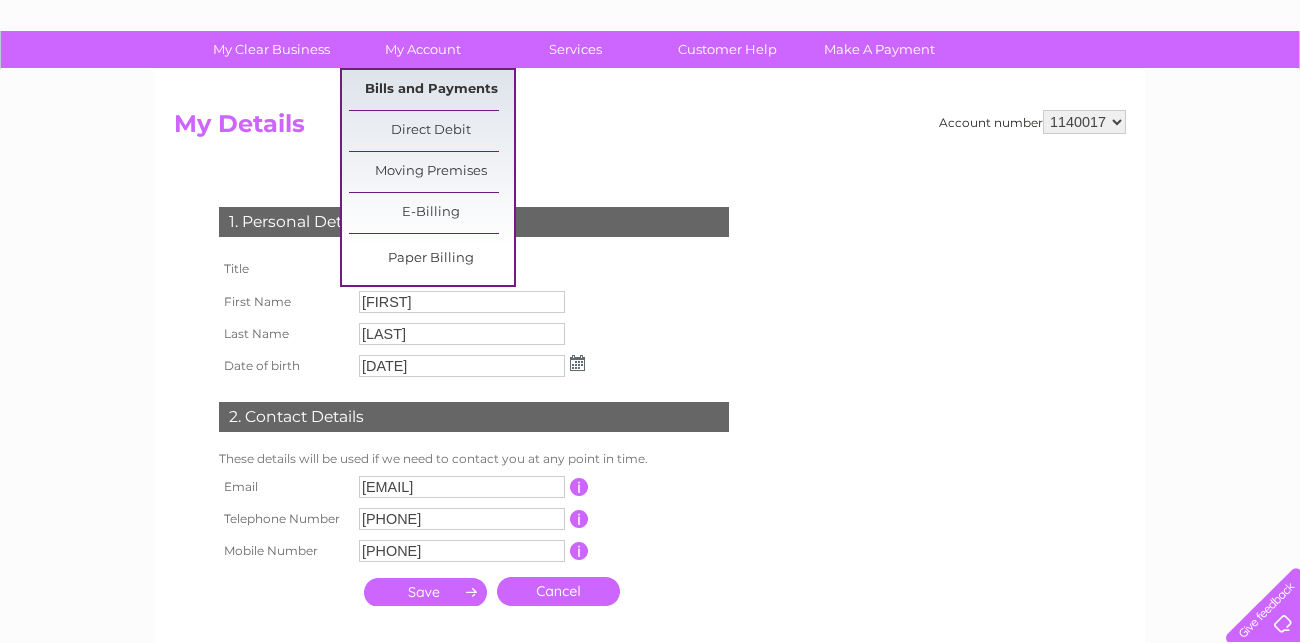 click on "Bills and Payments" at bounding box center (431, 90) 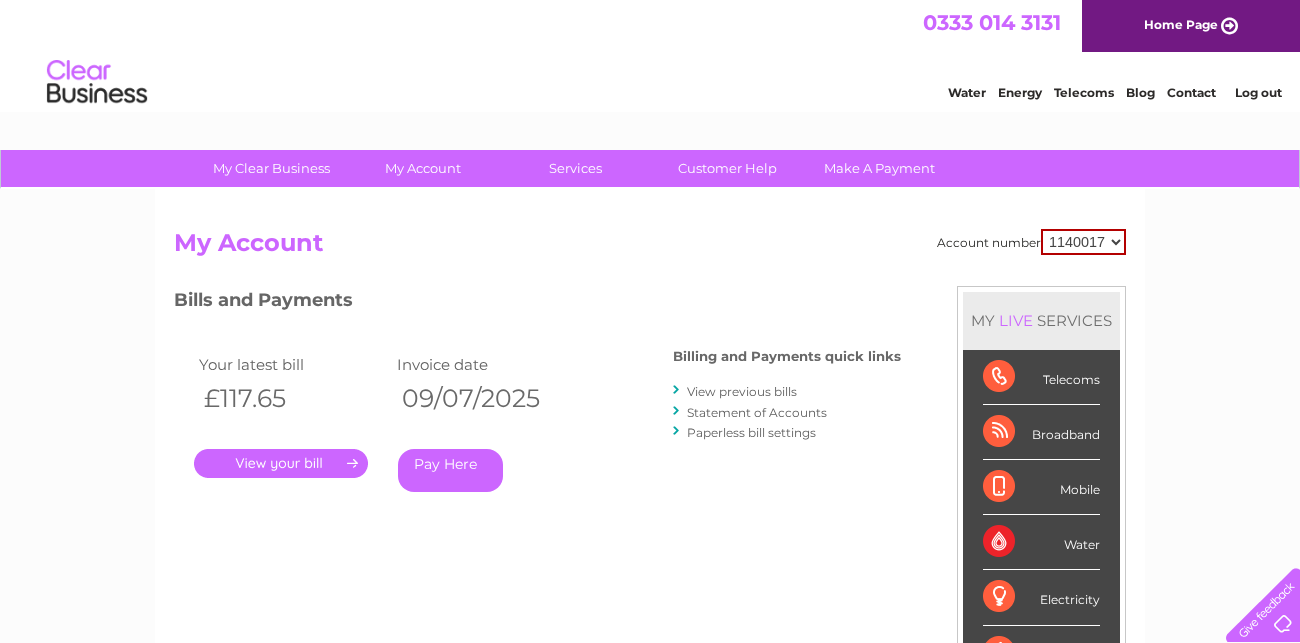 scroll, scrollTop: 0, scrollLeft: 0, axis: both 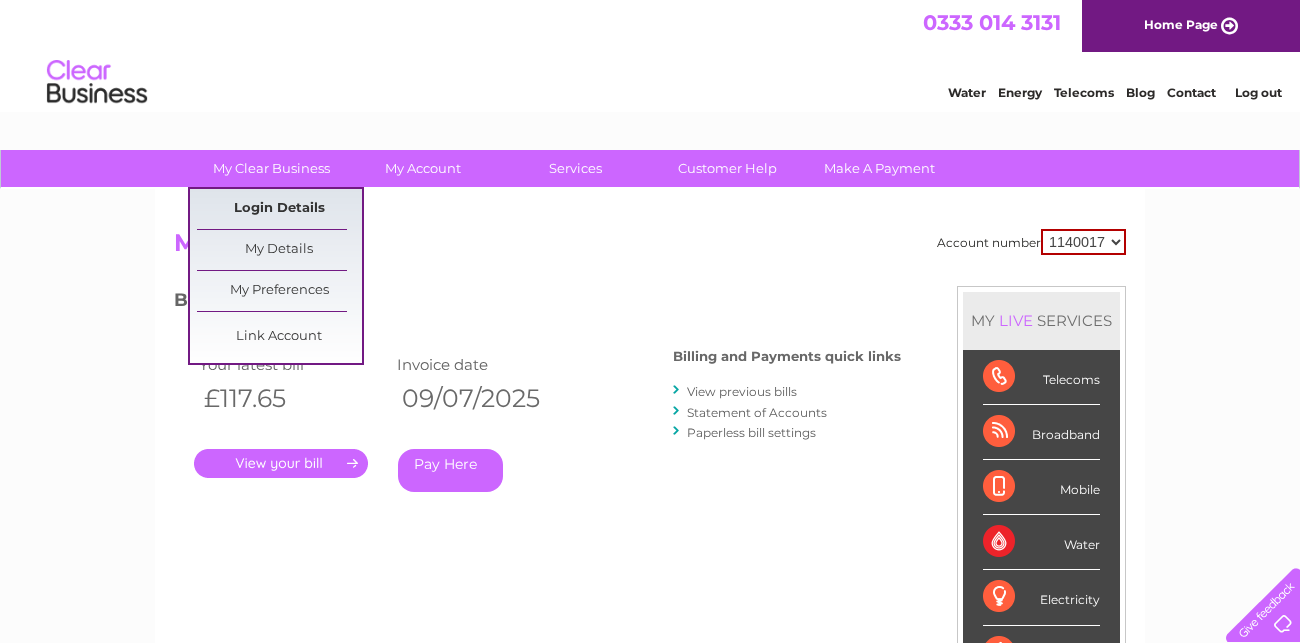 click on "Login Details" at bounding box center [279, 209] 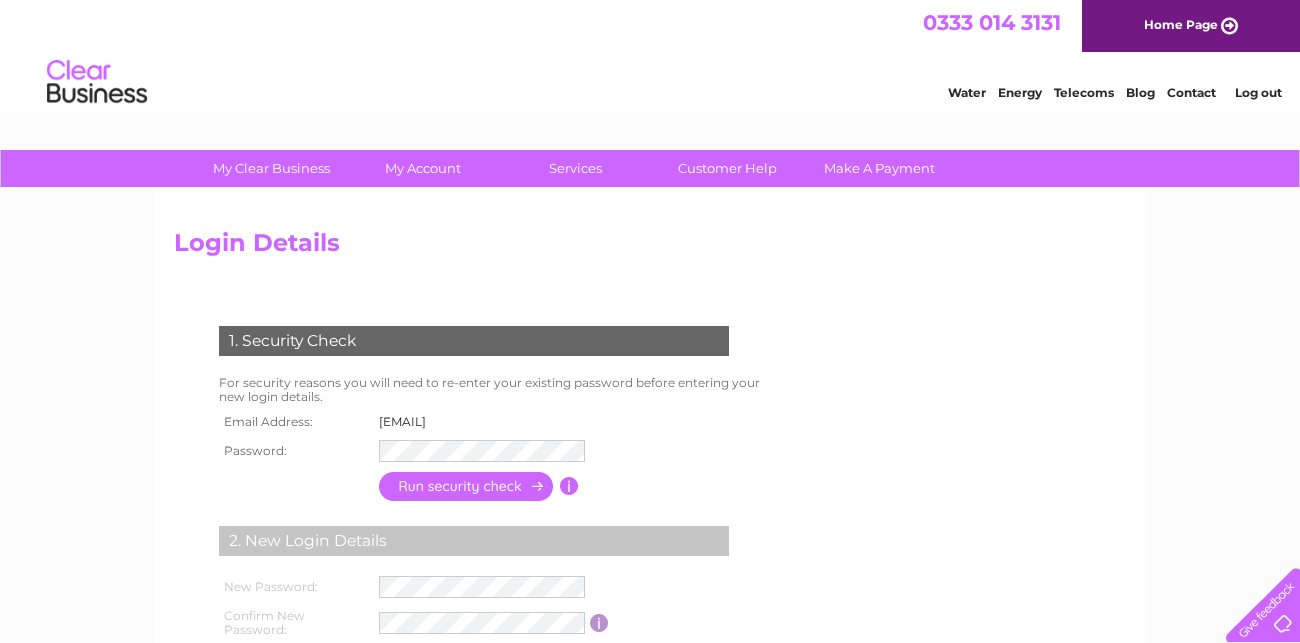 scroll, scrollTop: 0, scrollLeft: 0, axis: both 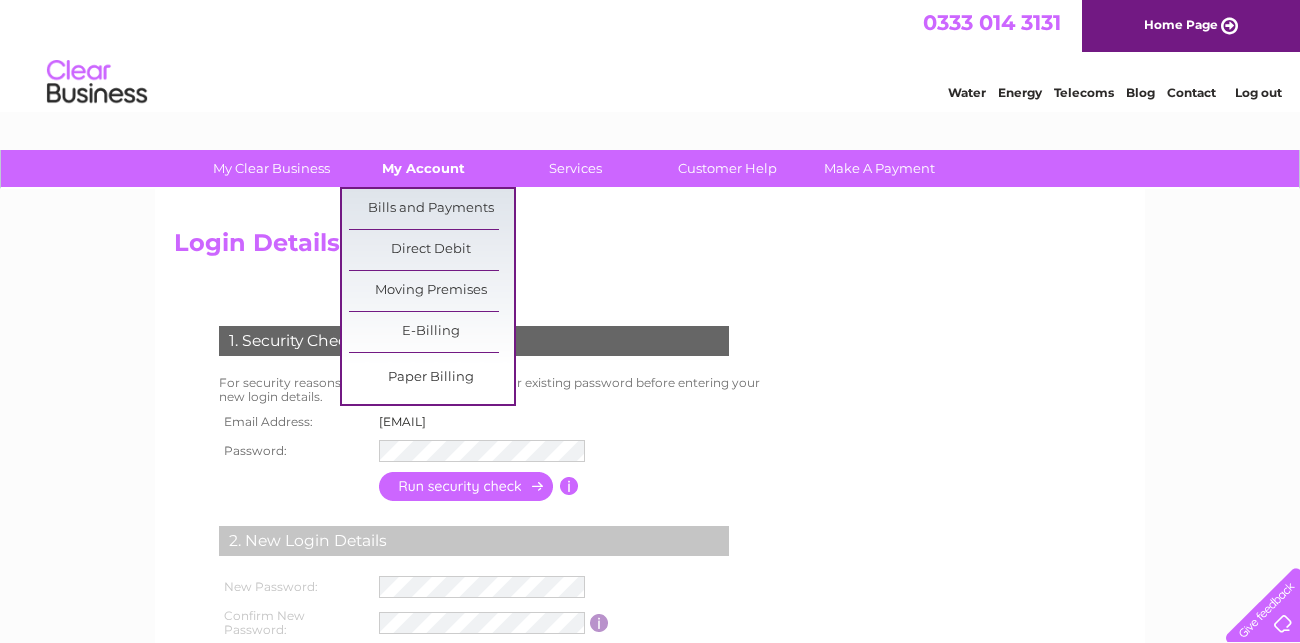 click on "My Account" at bounding box center [423, 168] 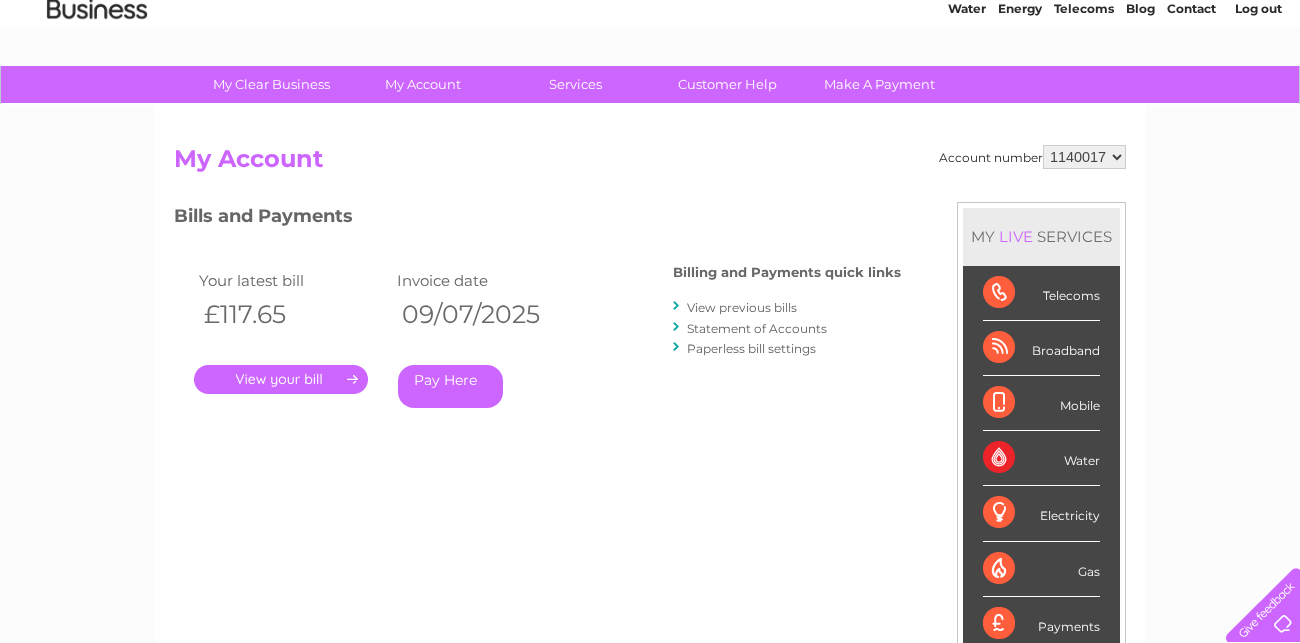 scroll, scrollTop: 79, scrollLeft: 0, axis: vertical 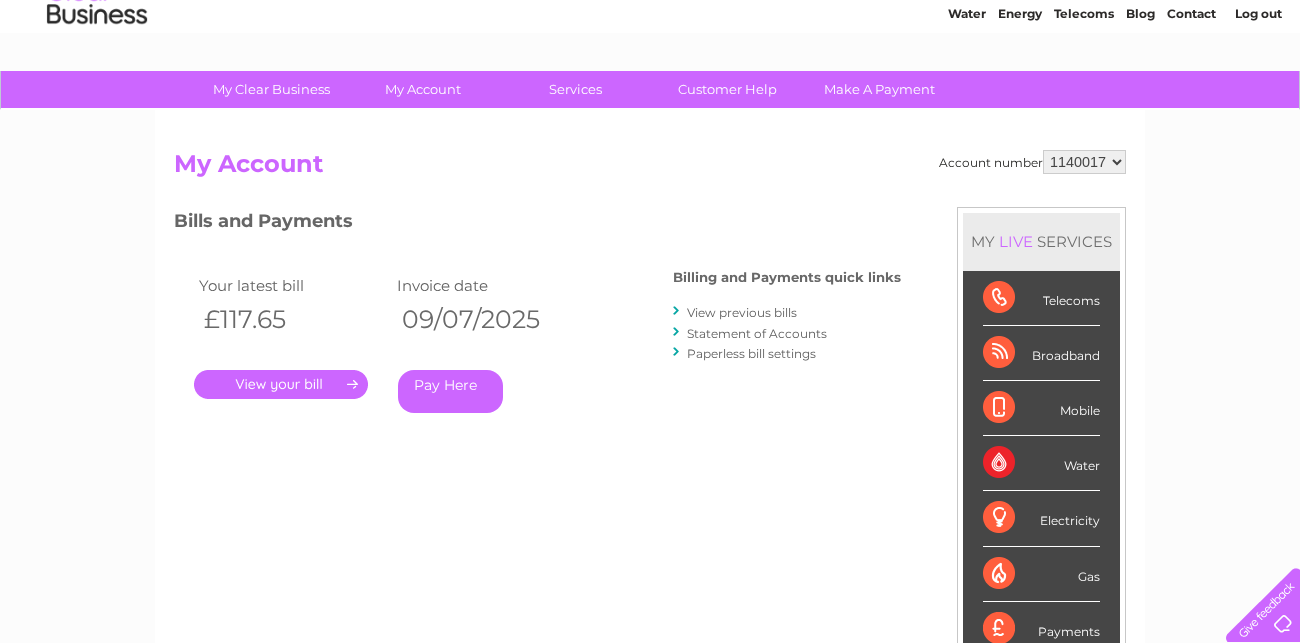 click on "Paperless bill settings" at bounding box center (751, 353) 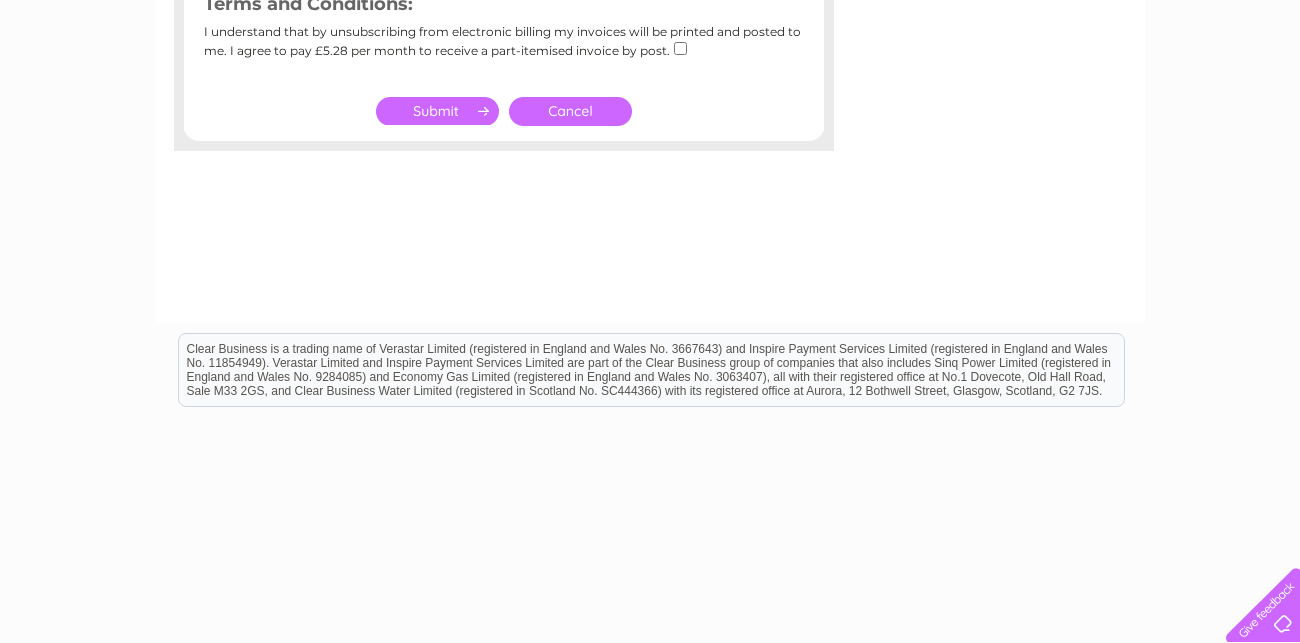 scroll, scrollTop: 422, scrollLeft: 0, axis: vertical 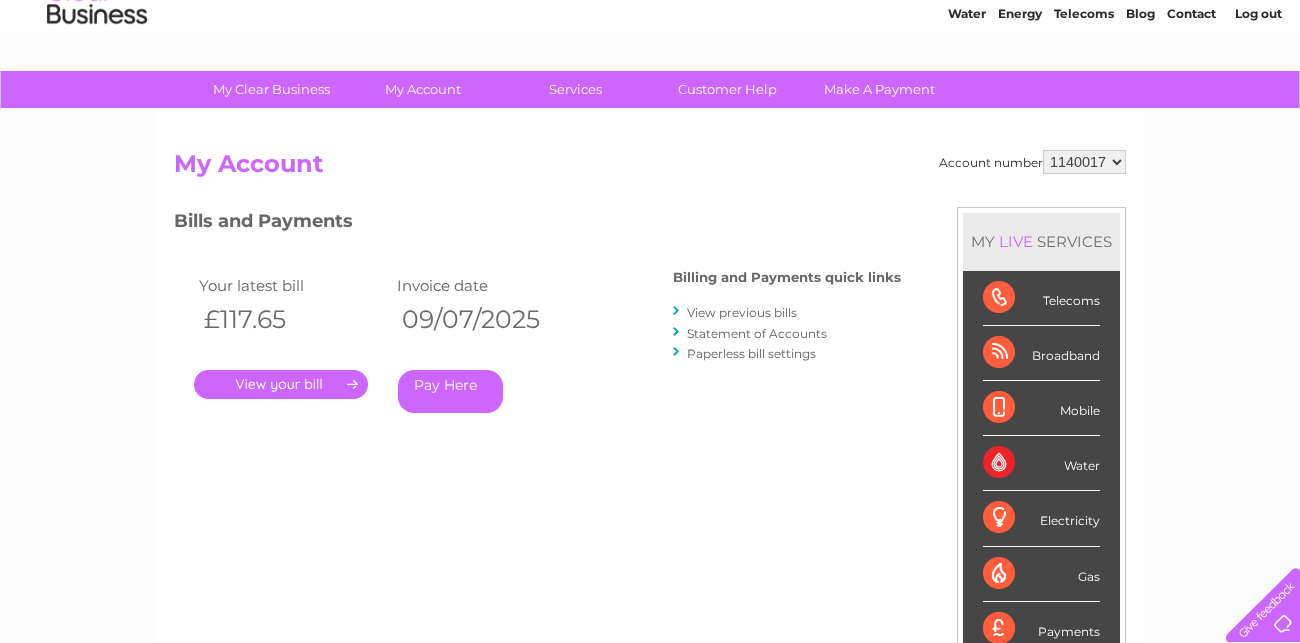 click on "Statement of Accounts" at bounding box center [757, 333] 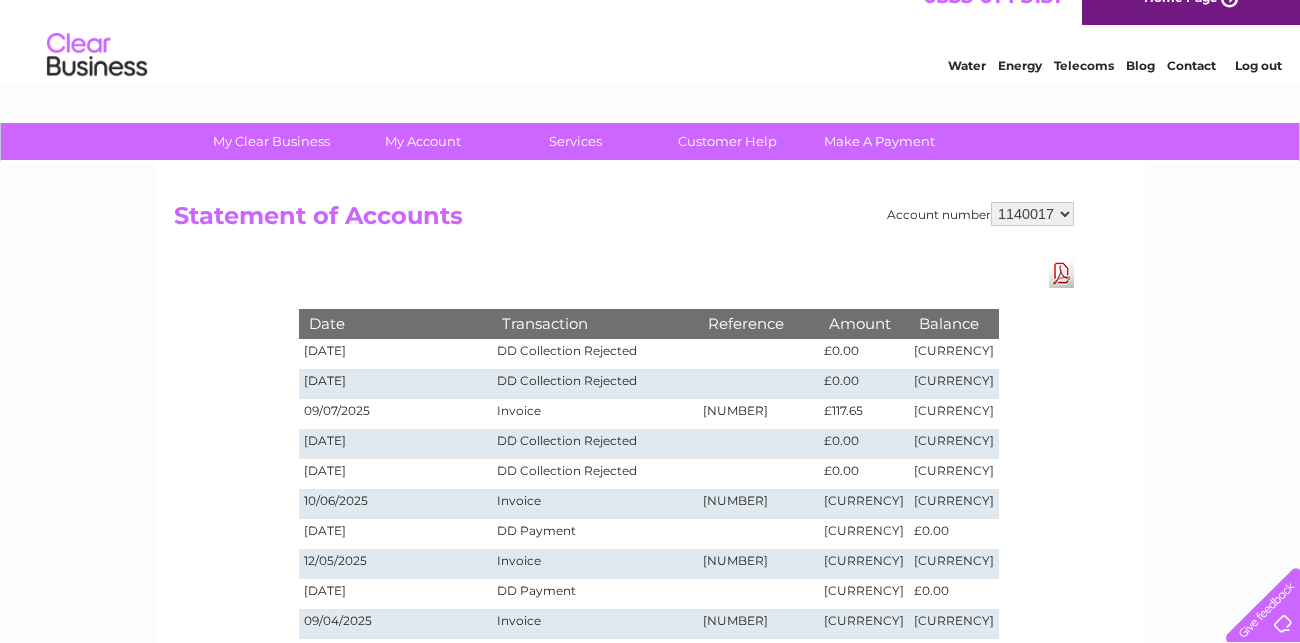 scroll, scrollTop: 0, scrollLeft: 0, axis: both 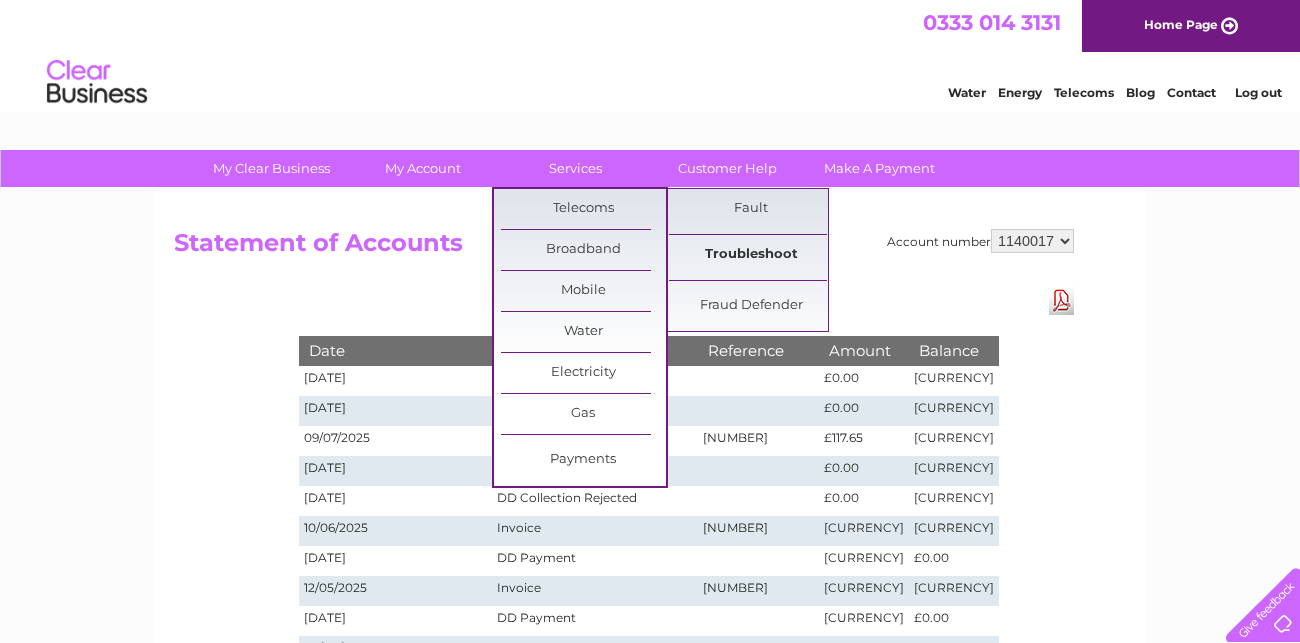 click on "Troubleshoot" at bounding box center [751, 255] 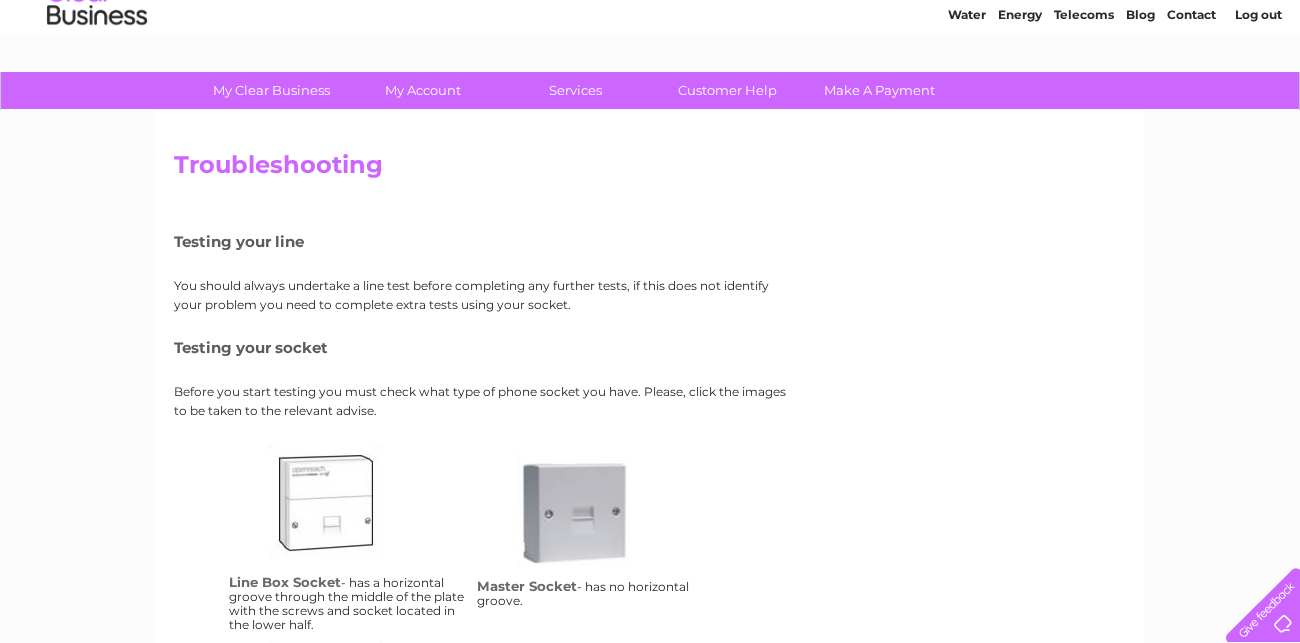 scroll, scrollTop: 0, scrollLeft: 0, axis: both 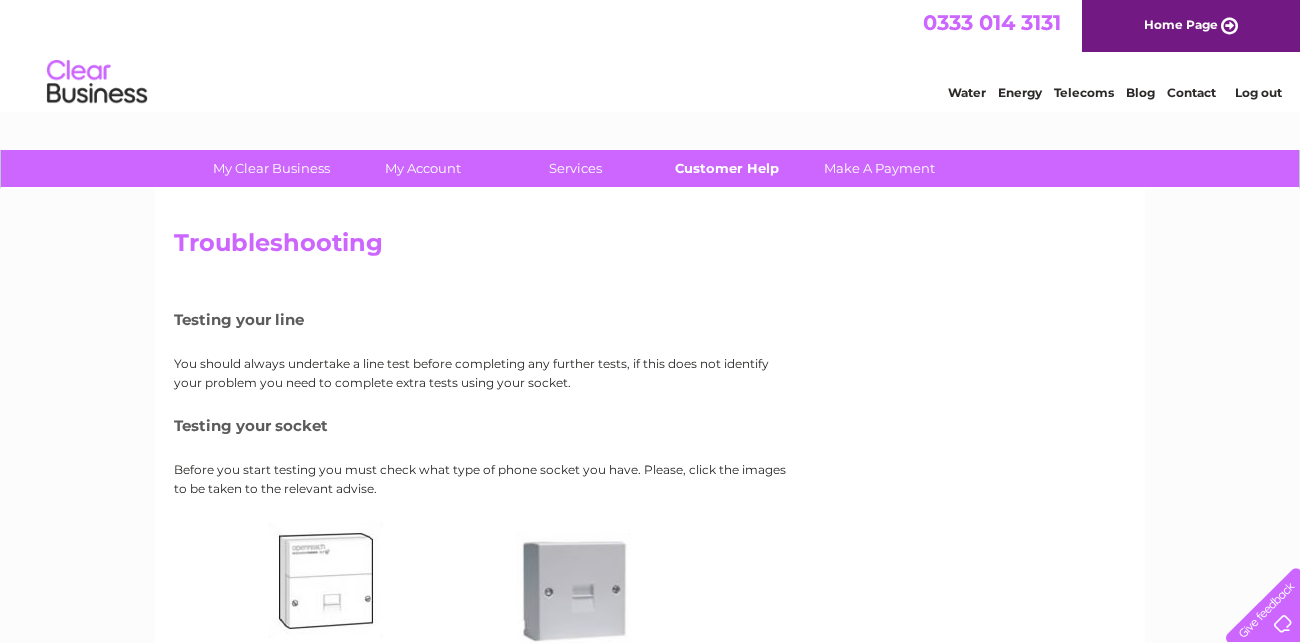click on "Customer Help" at bounding box center [727, 168] 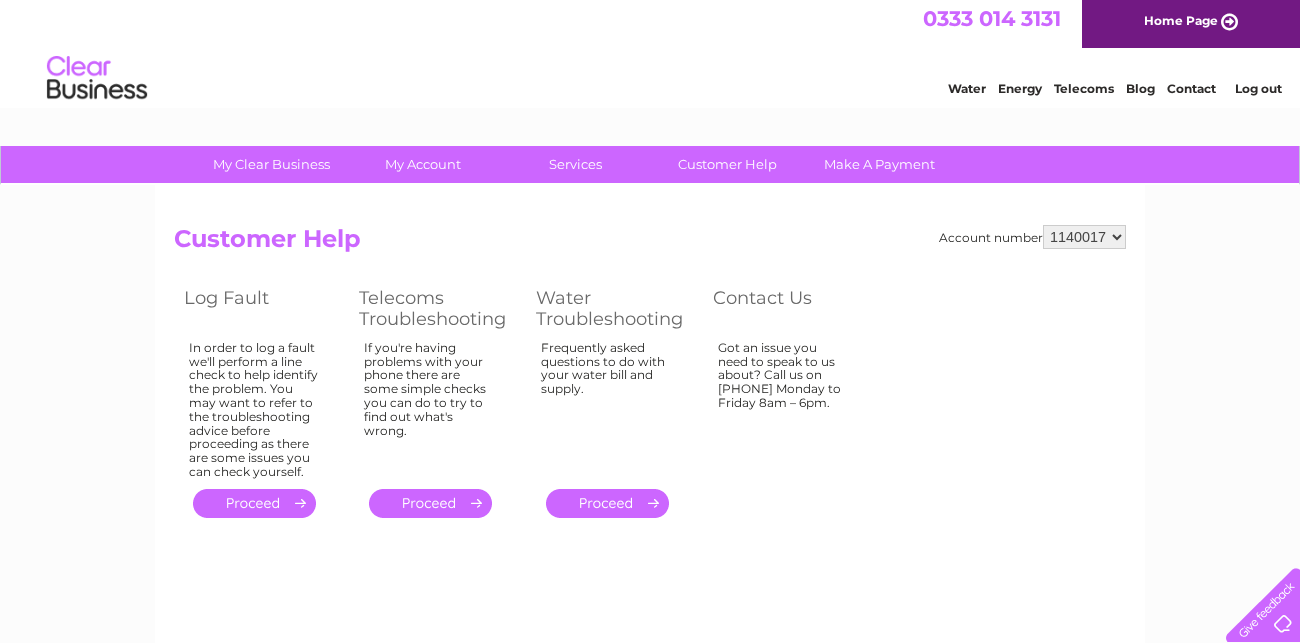 scroll, scrollTop: 0, scrollLeft: 0, axis: both 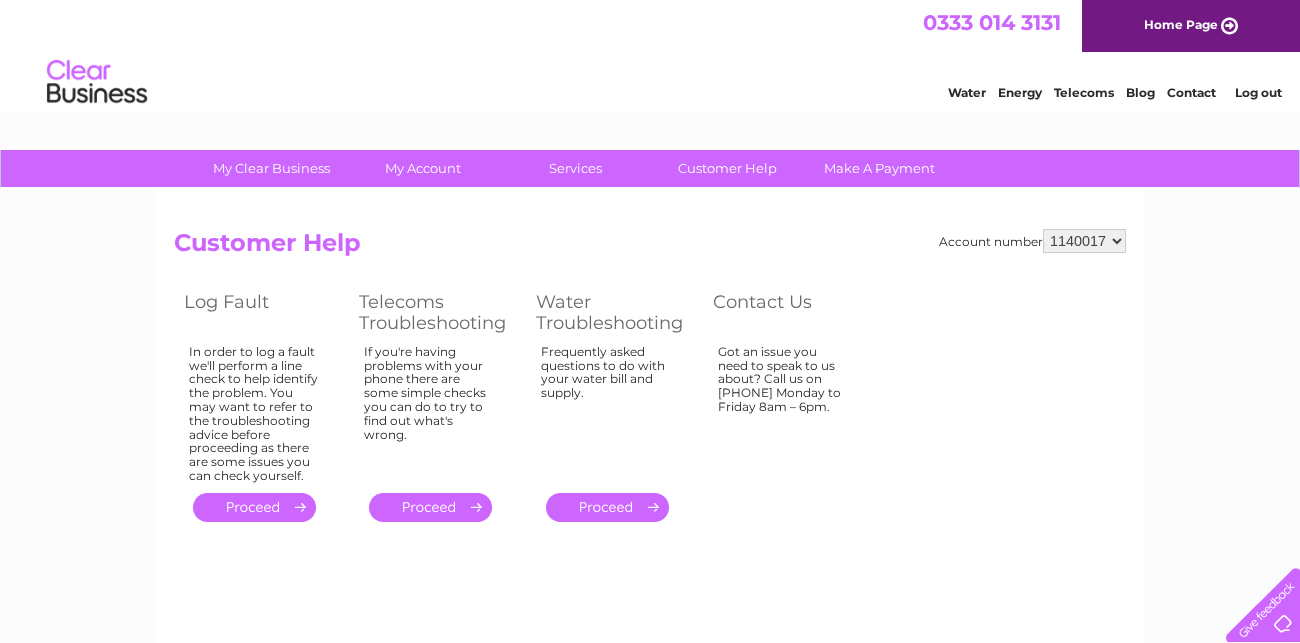 click on "Telecoms" at bounding box center [1084, 92] 